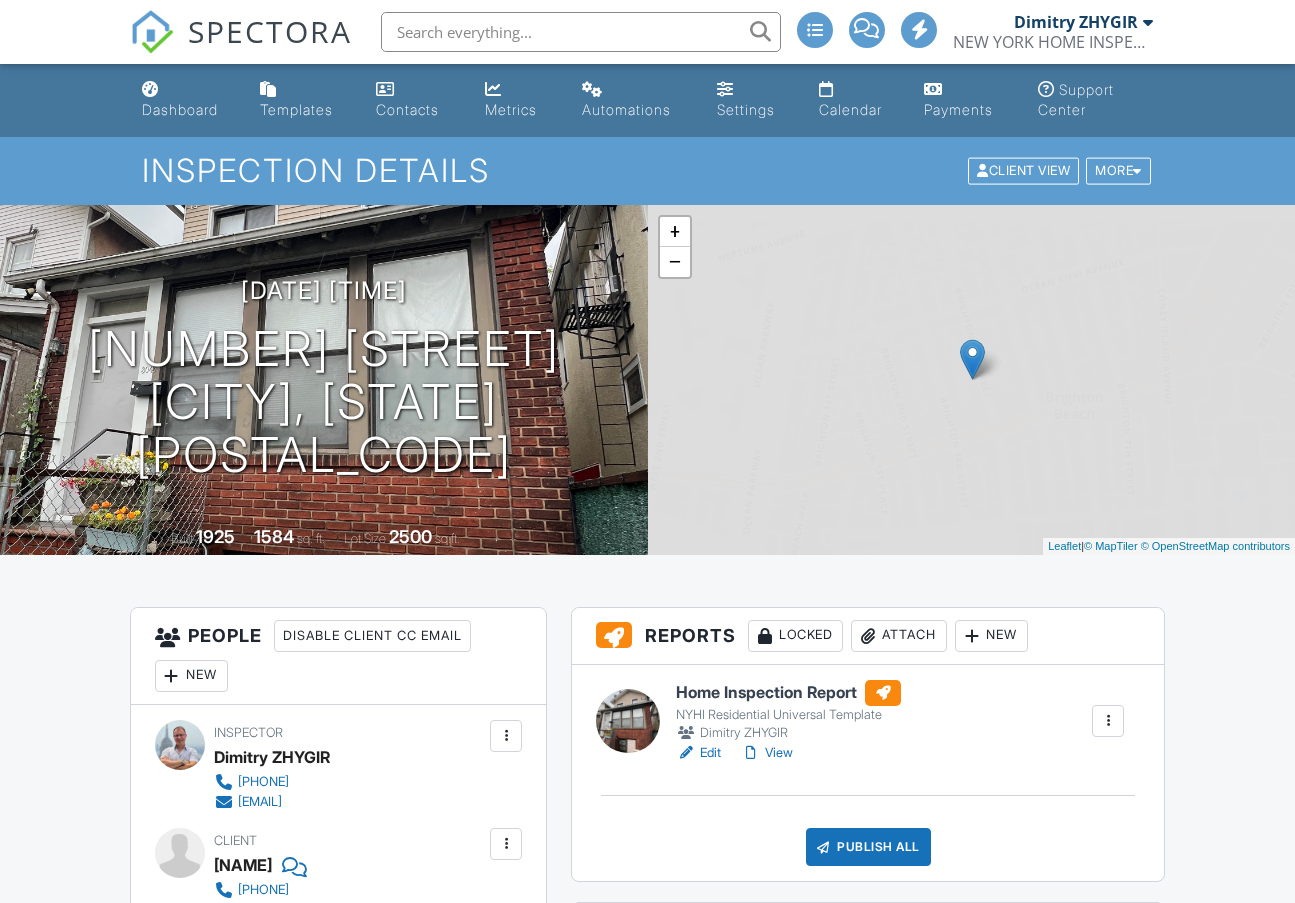 click on "View" at bounding box center (767, 753) 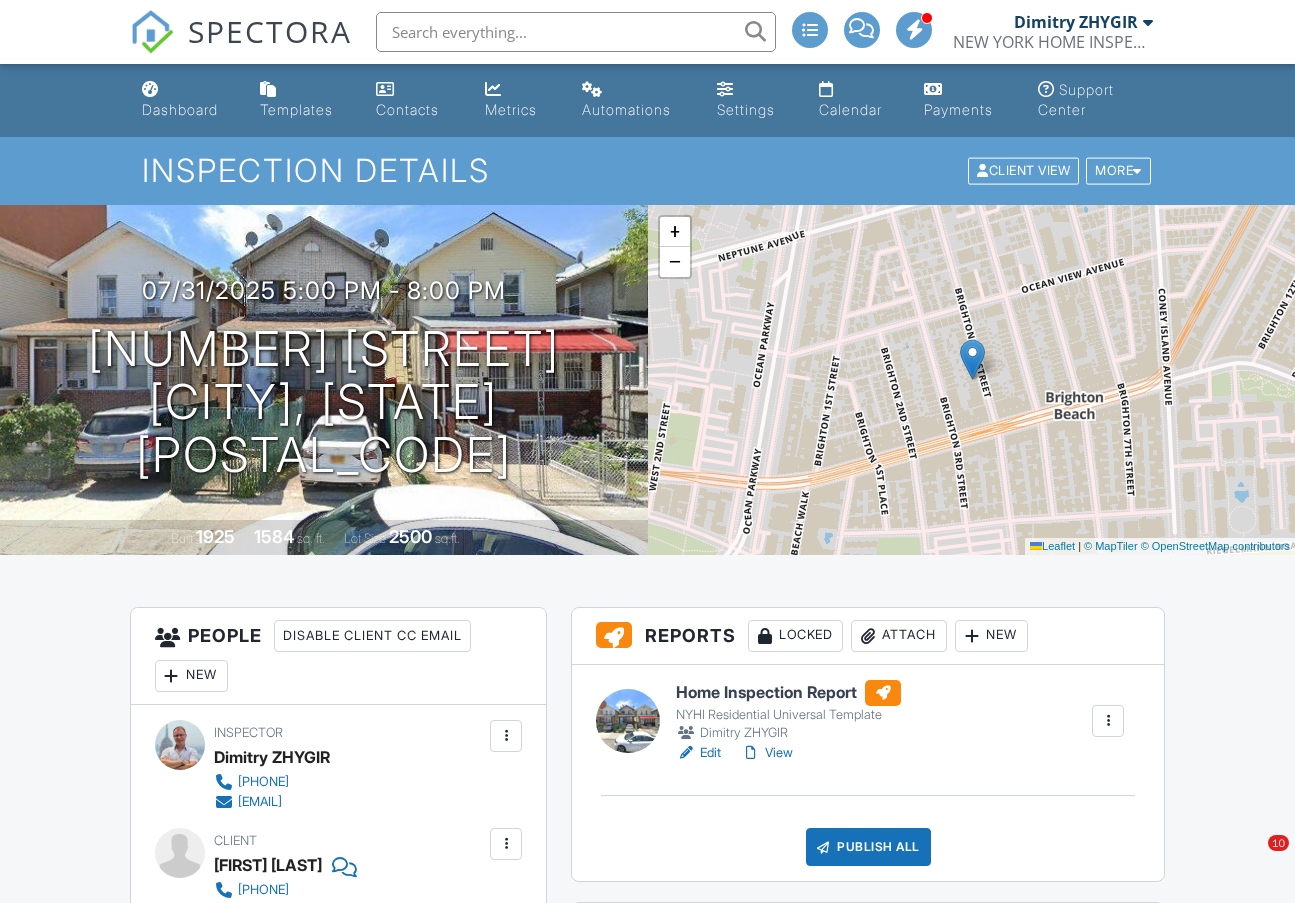 scroll, scrollTop: 333, scrollLeft: 0, axis: vertical 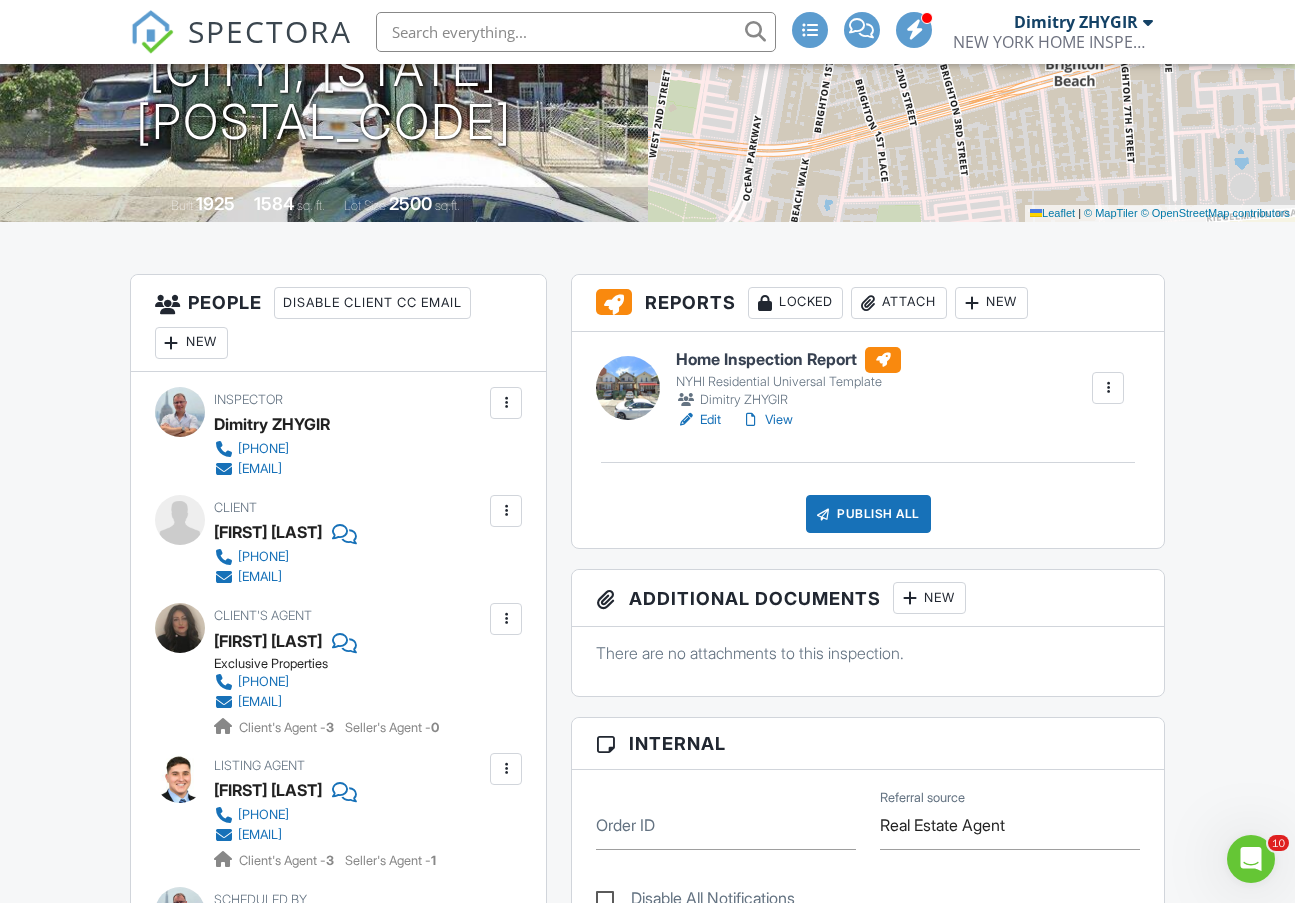 click on "Attach" at bounding box center [899, 303] 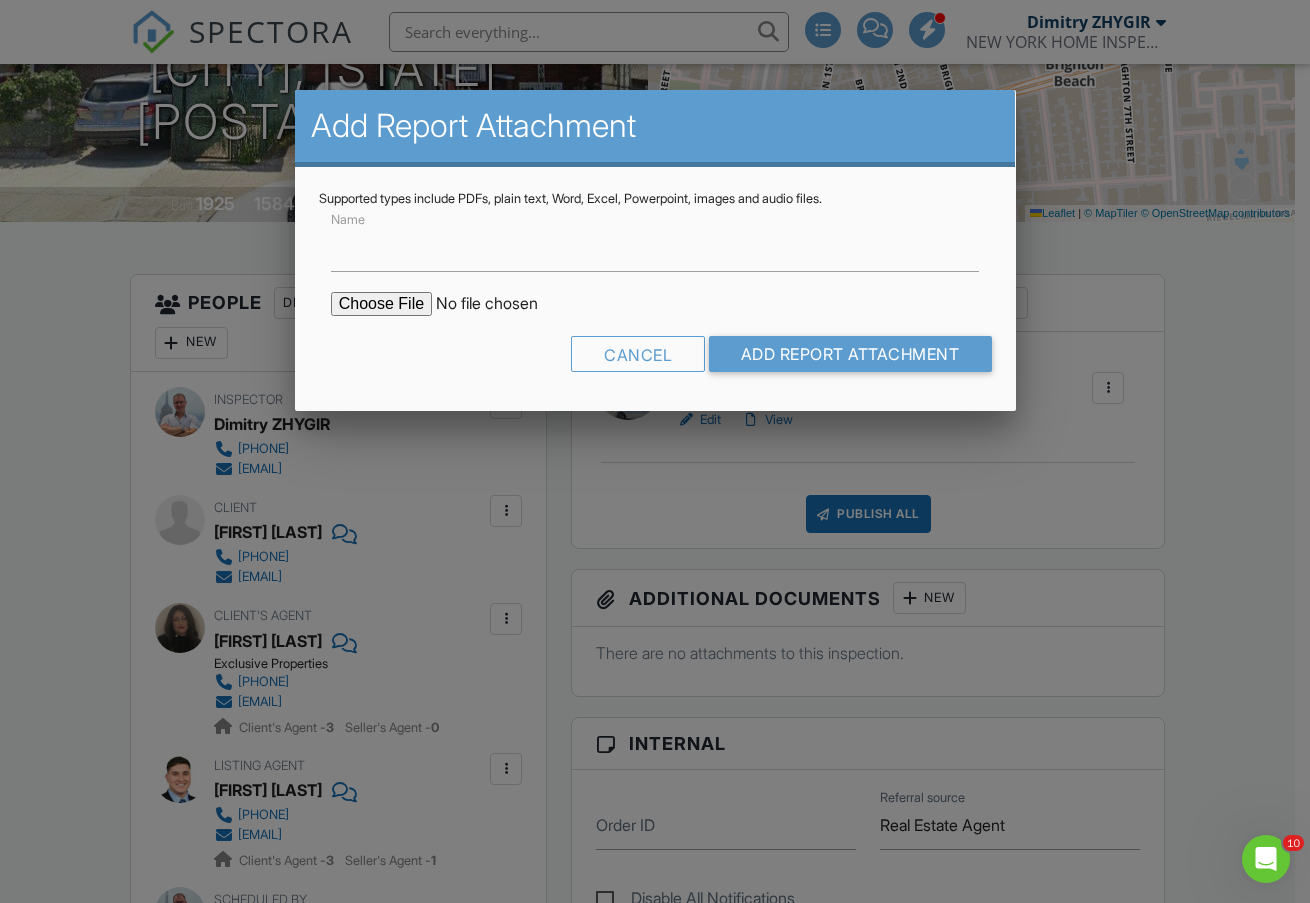 click at bounding box center [501, 304] 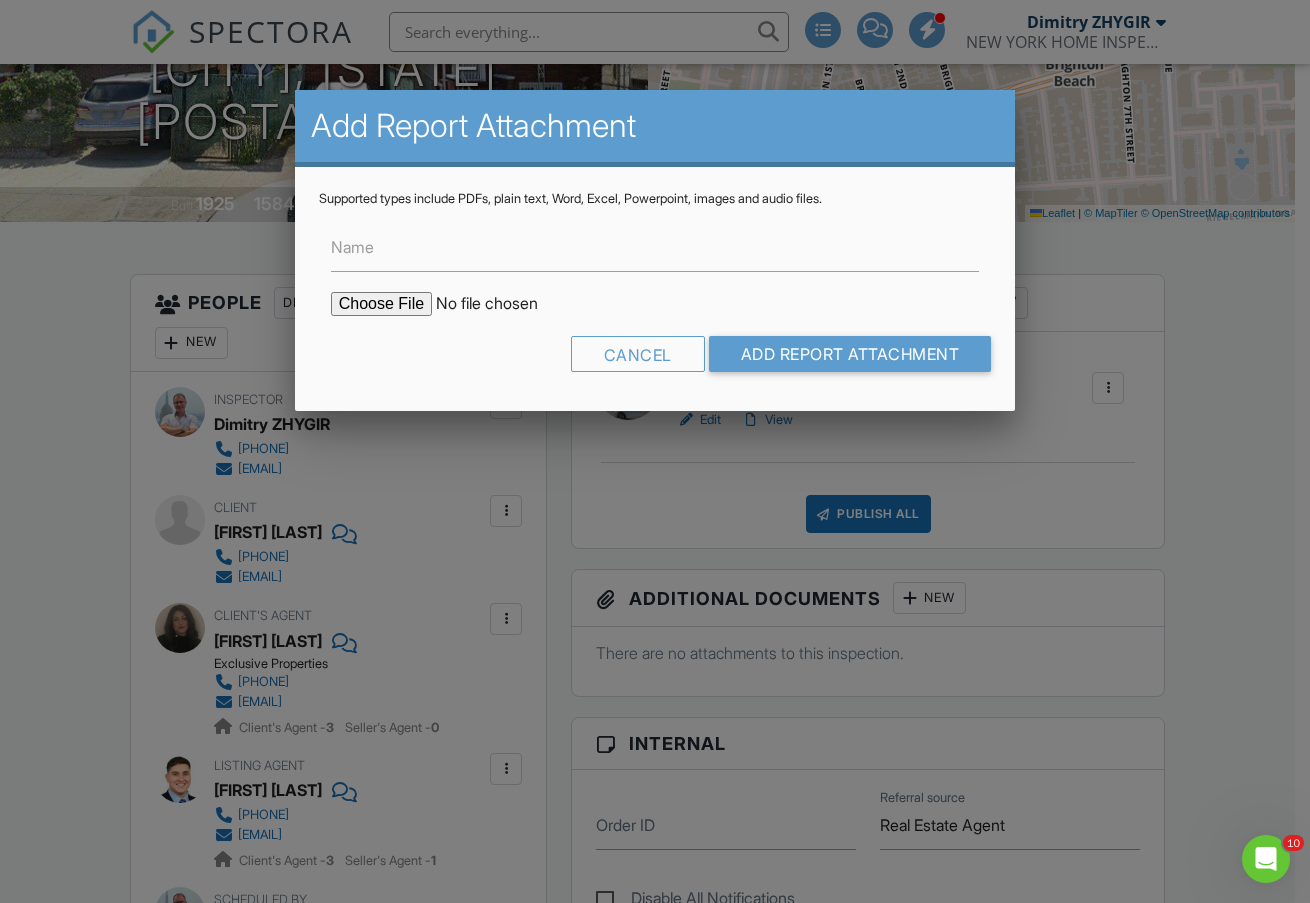 type on "C:\fakepath\3048_Brighton_4th_St___Home_Inspection_Report.pdf" 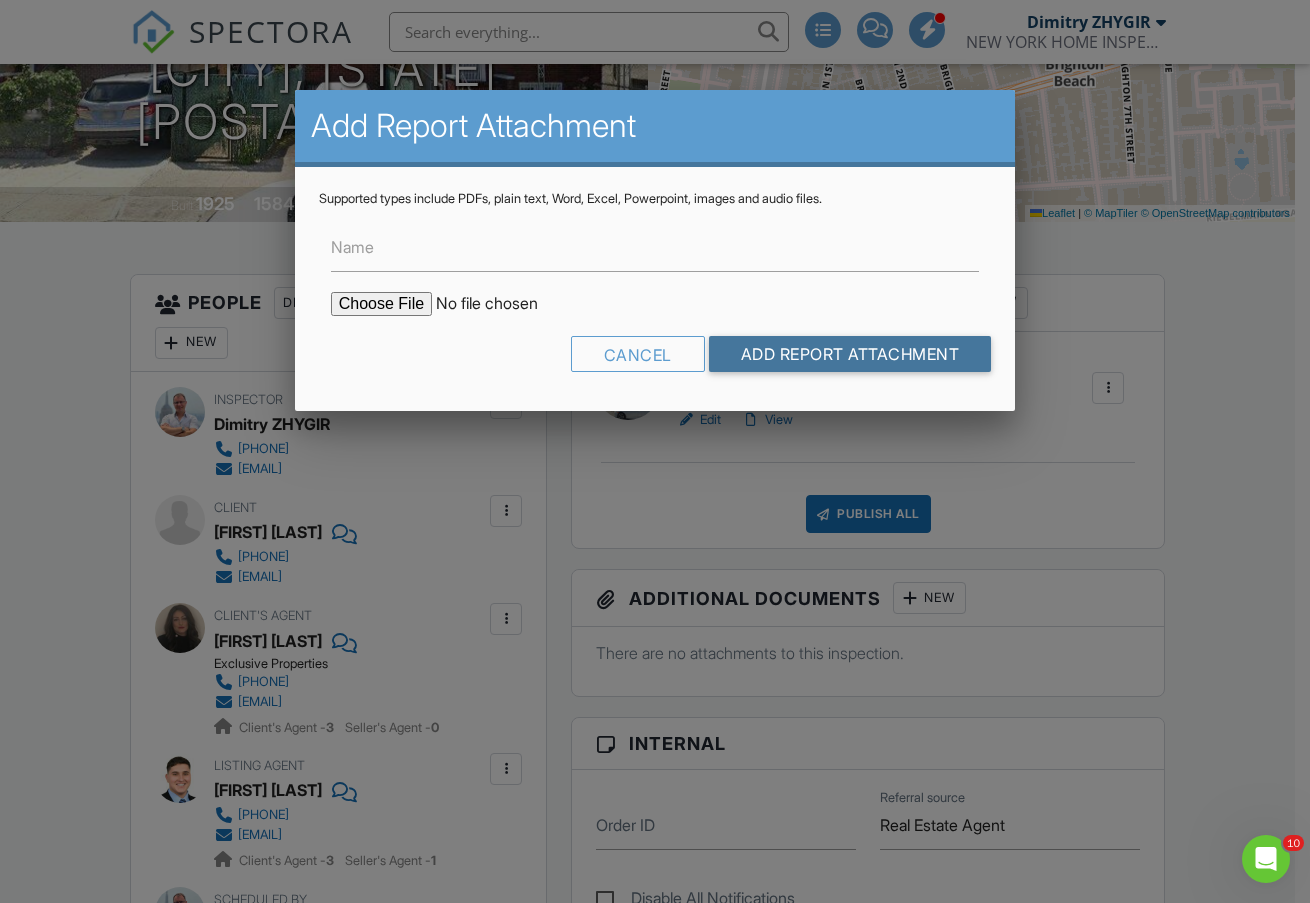click on "Add Report Attachment" at bounding box center [850, 354] 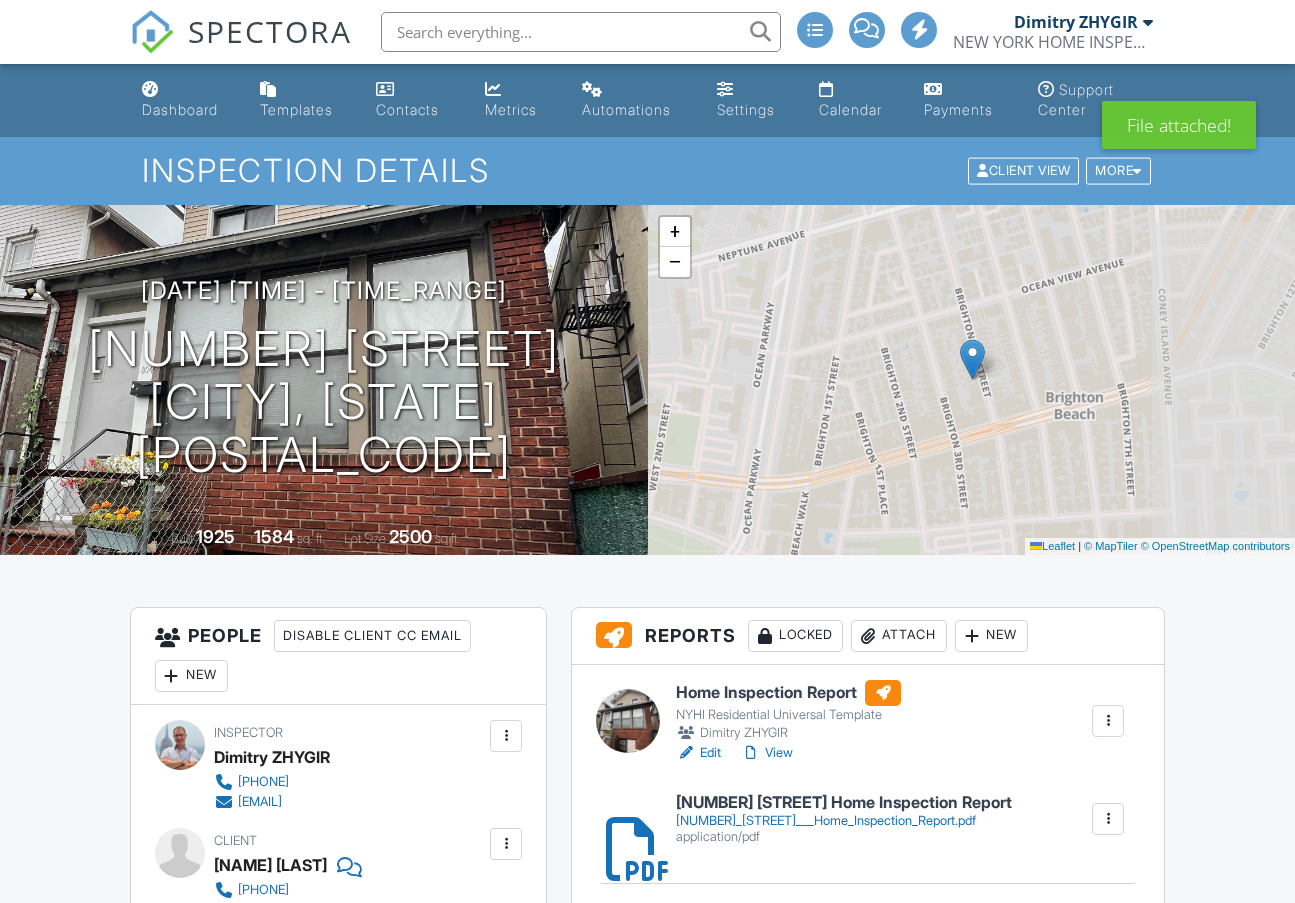 scroll, scrollTop: 0, scrollLeft: 0, axis: both 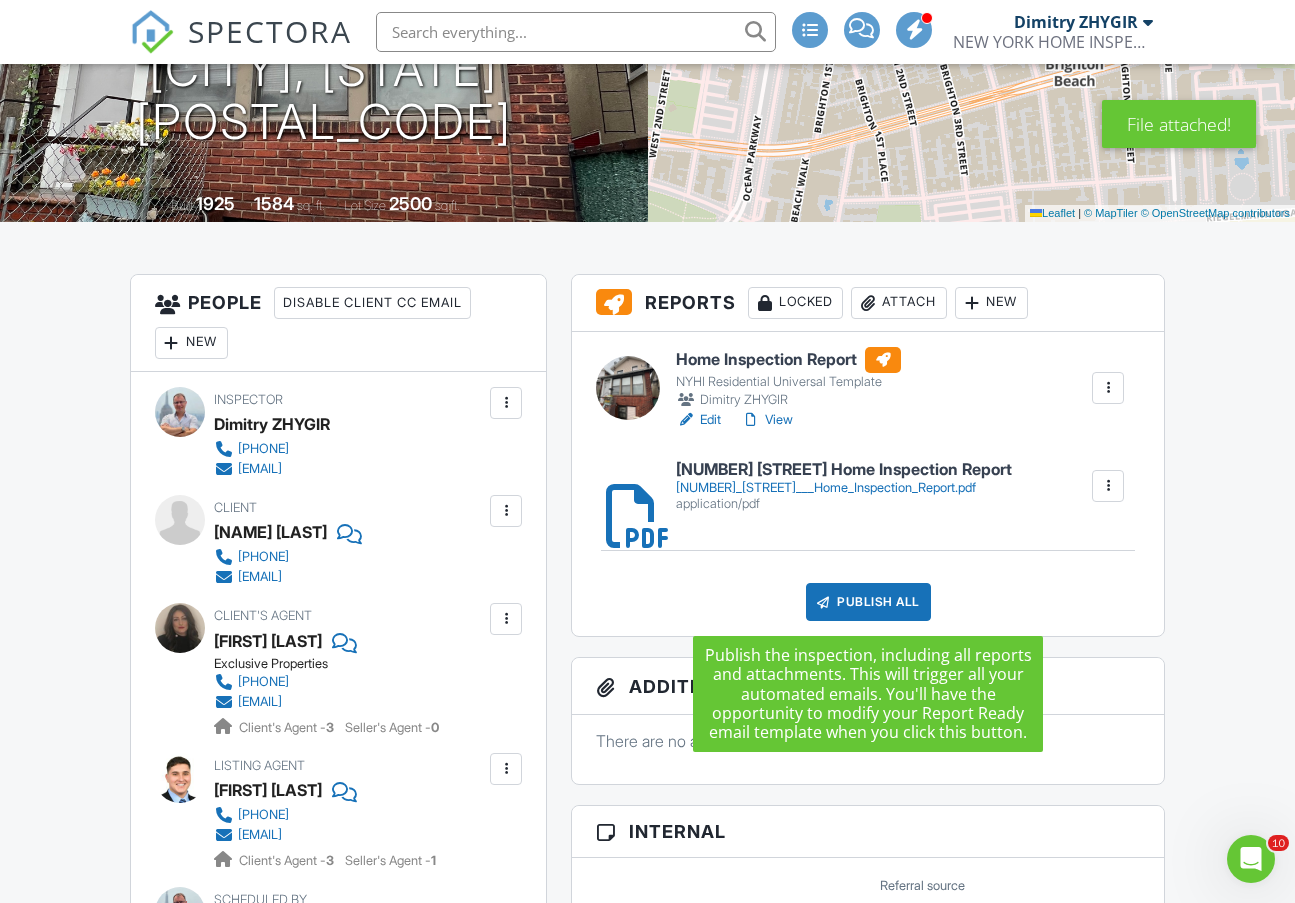 click on "Publish All" at bounding box center (868, 602) 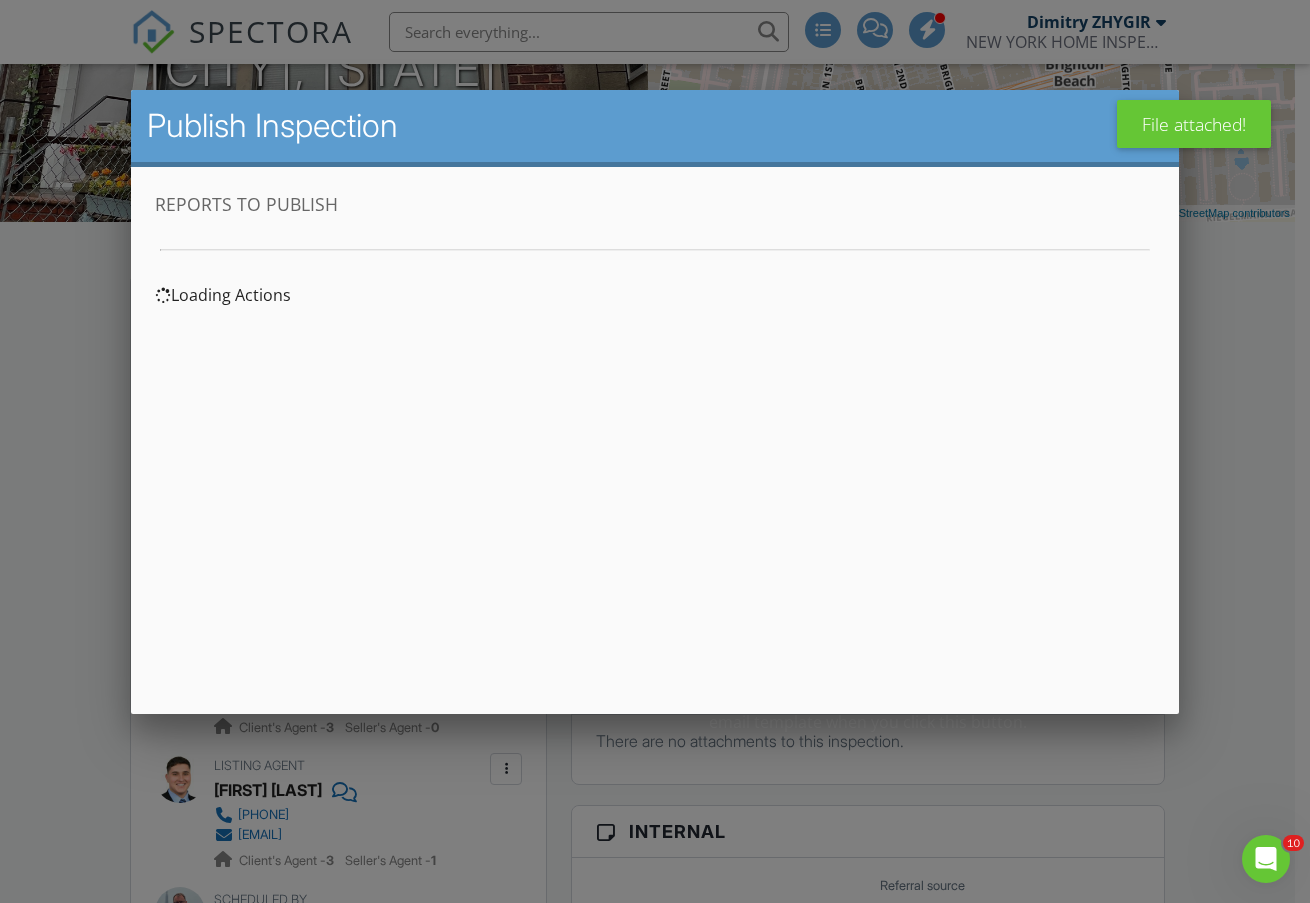 scroll, scrollTop: 0, scrollLeft: 0, axis: both 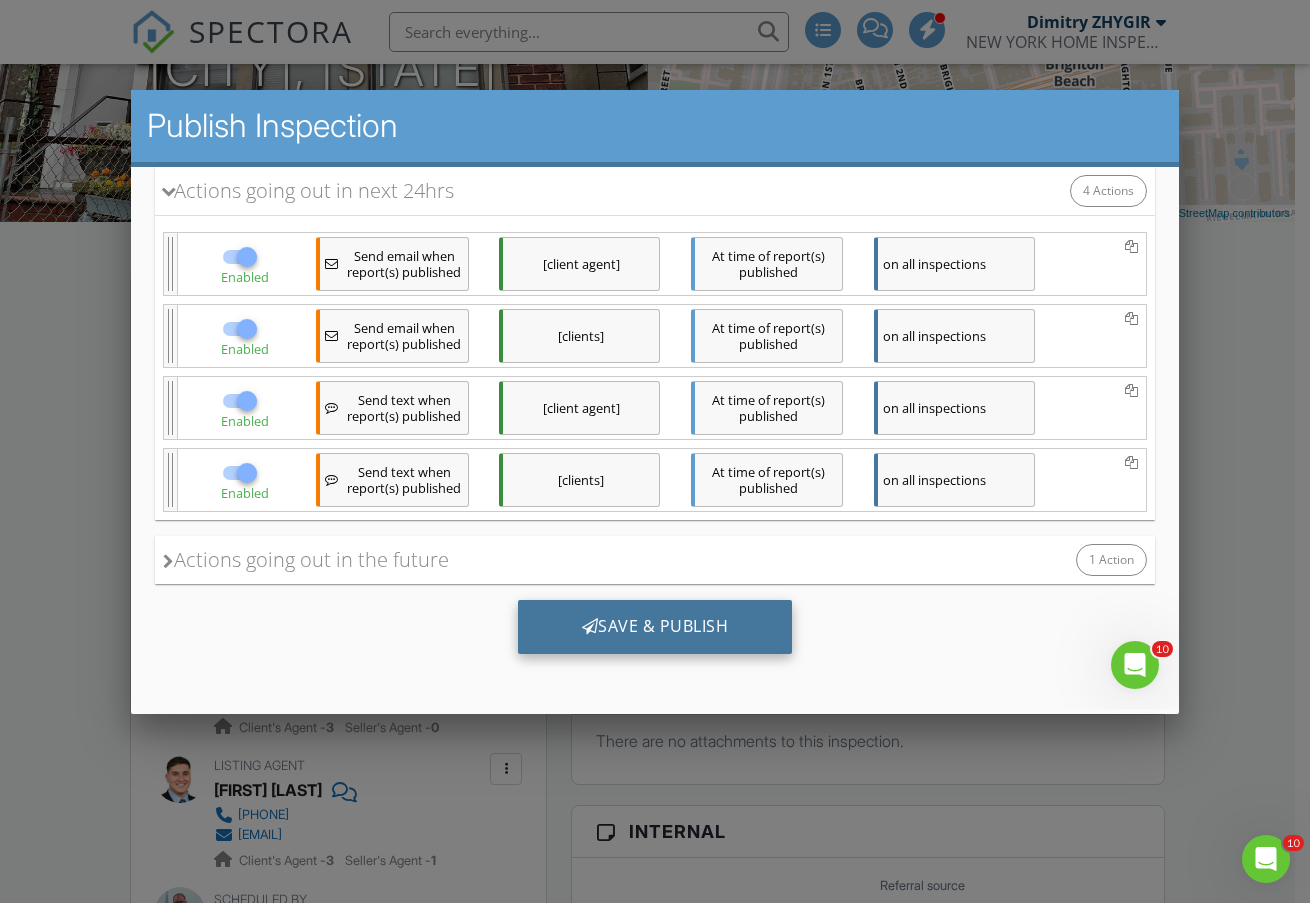 click on "Save & Publish" at bounding box center (655, 627) 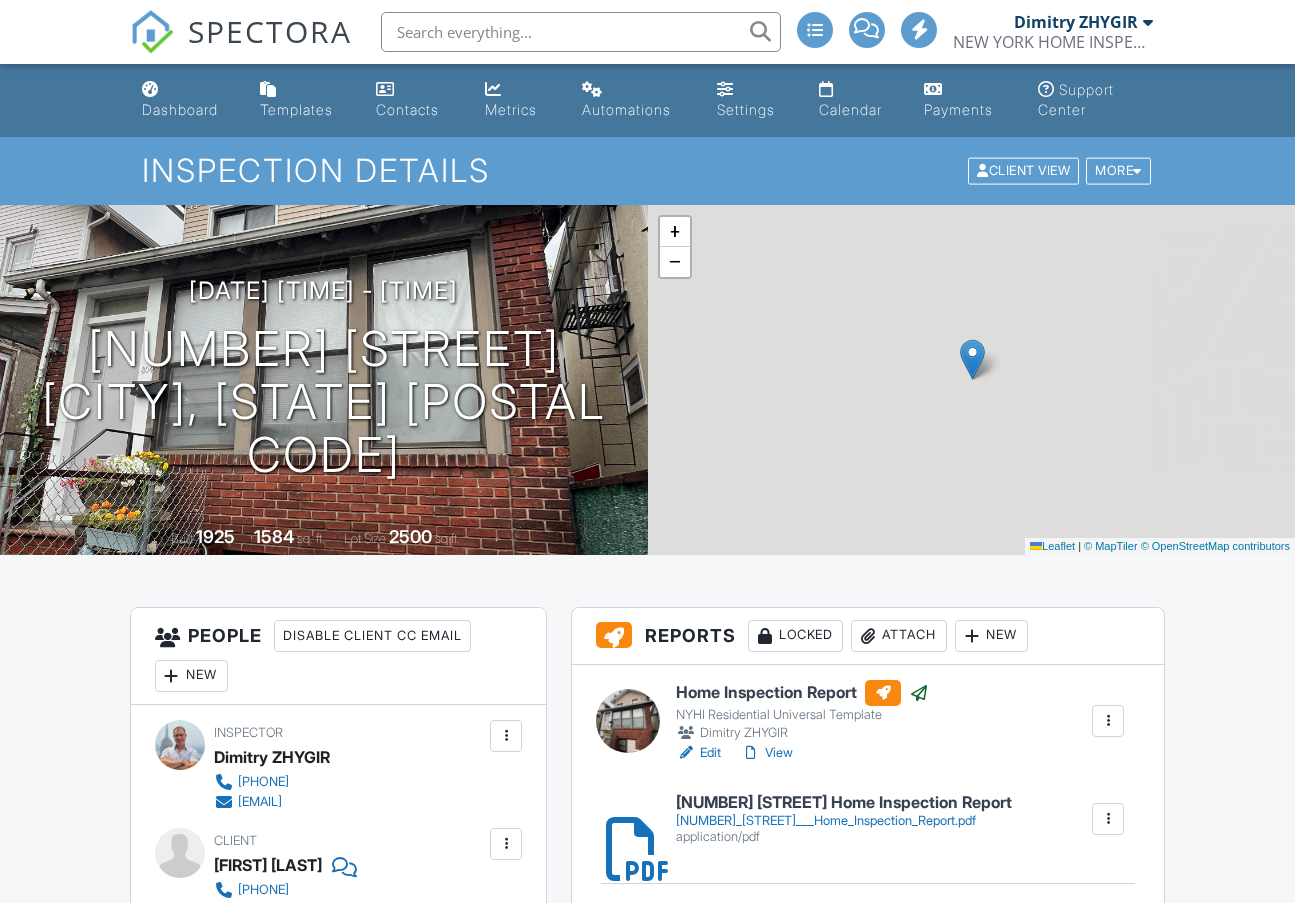 scroll, scrollTop: 0, scrollLeft: 0, axis: both 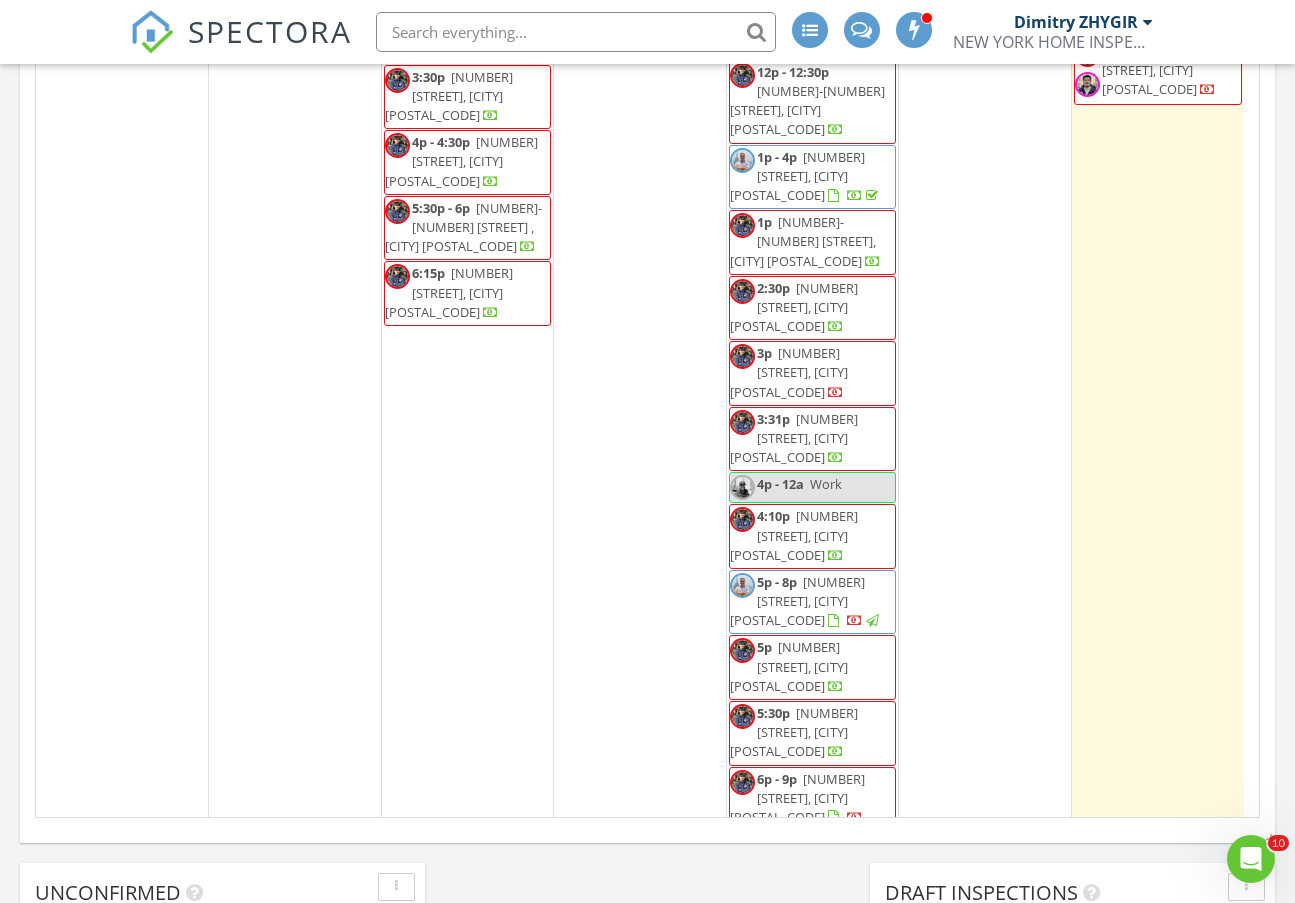 click on "3048 Brighton 4th St, BROOKLYN 11235" at bounding box center [797, 601] 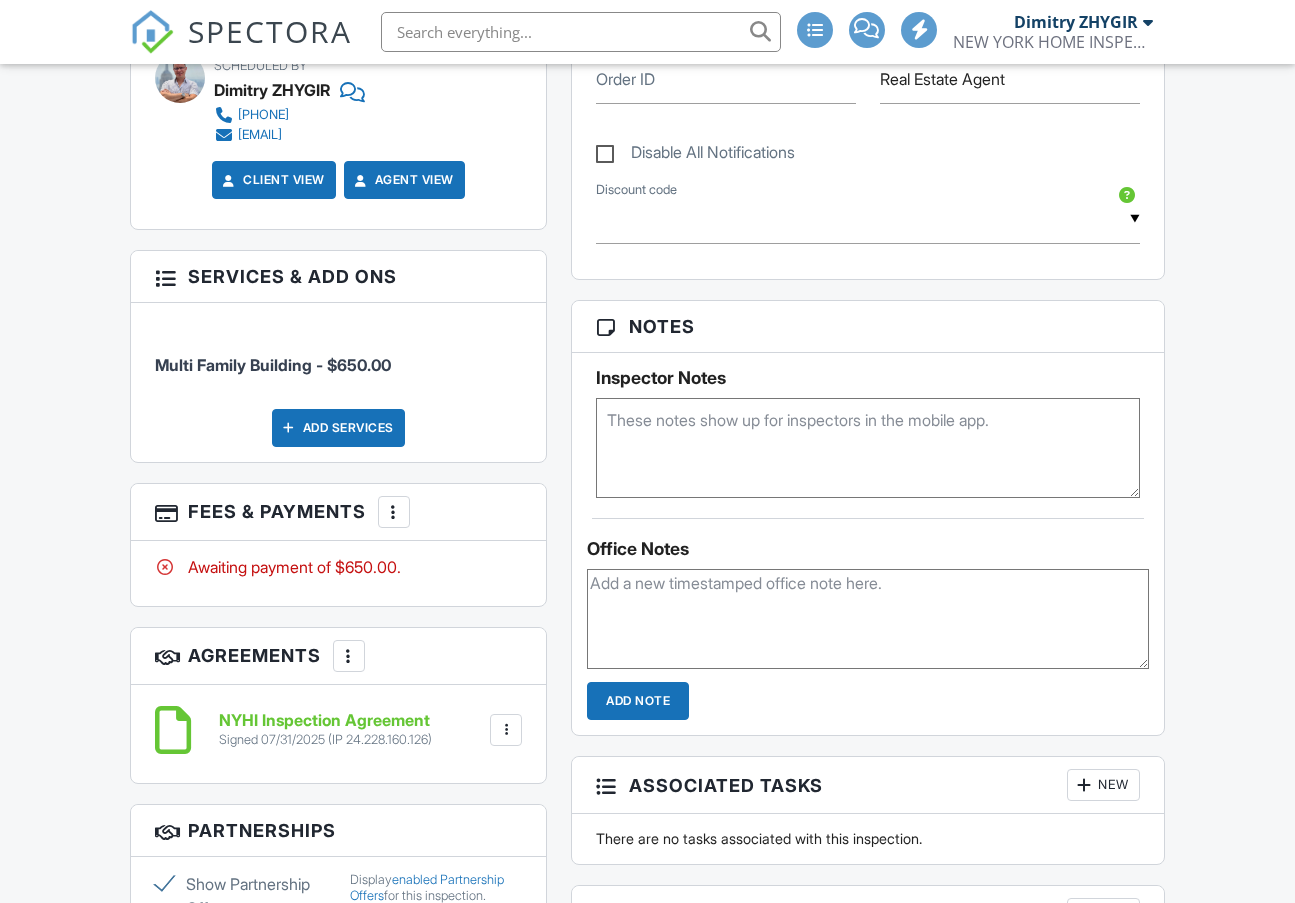 scroll, scrollTop: 1167, scrollLeft: 0, axis: vertical 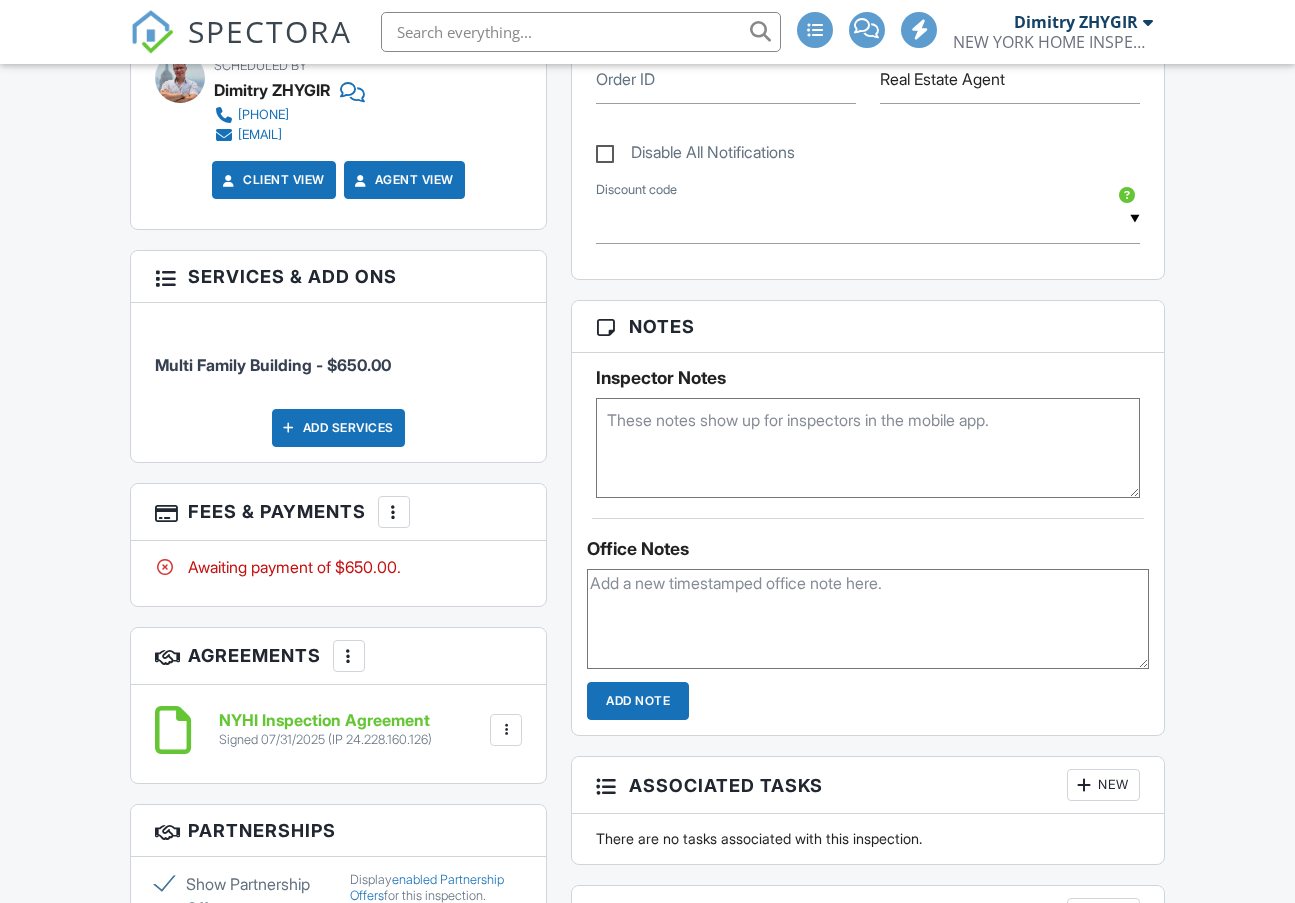 click on "More" at bounding box center [394, 512] 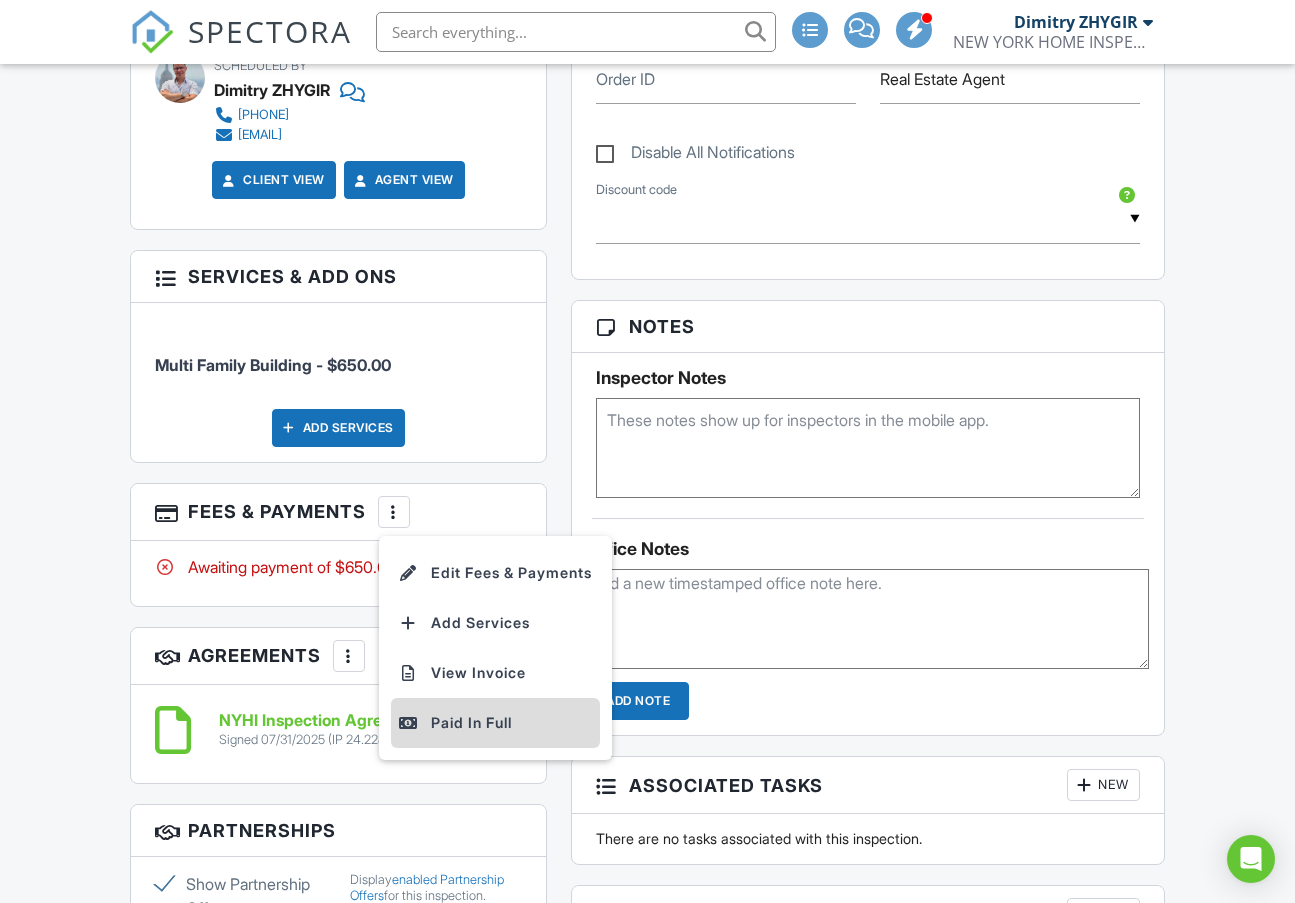 click on "Paid In Full" at bounding box center [495, 723] 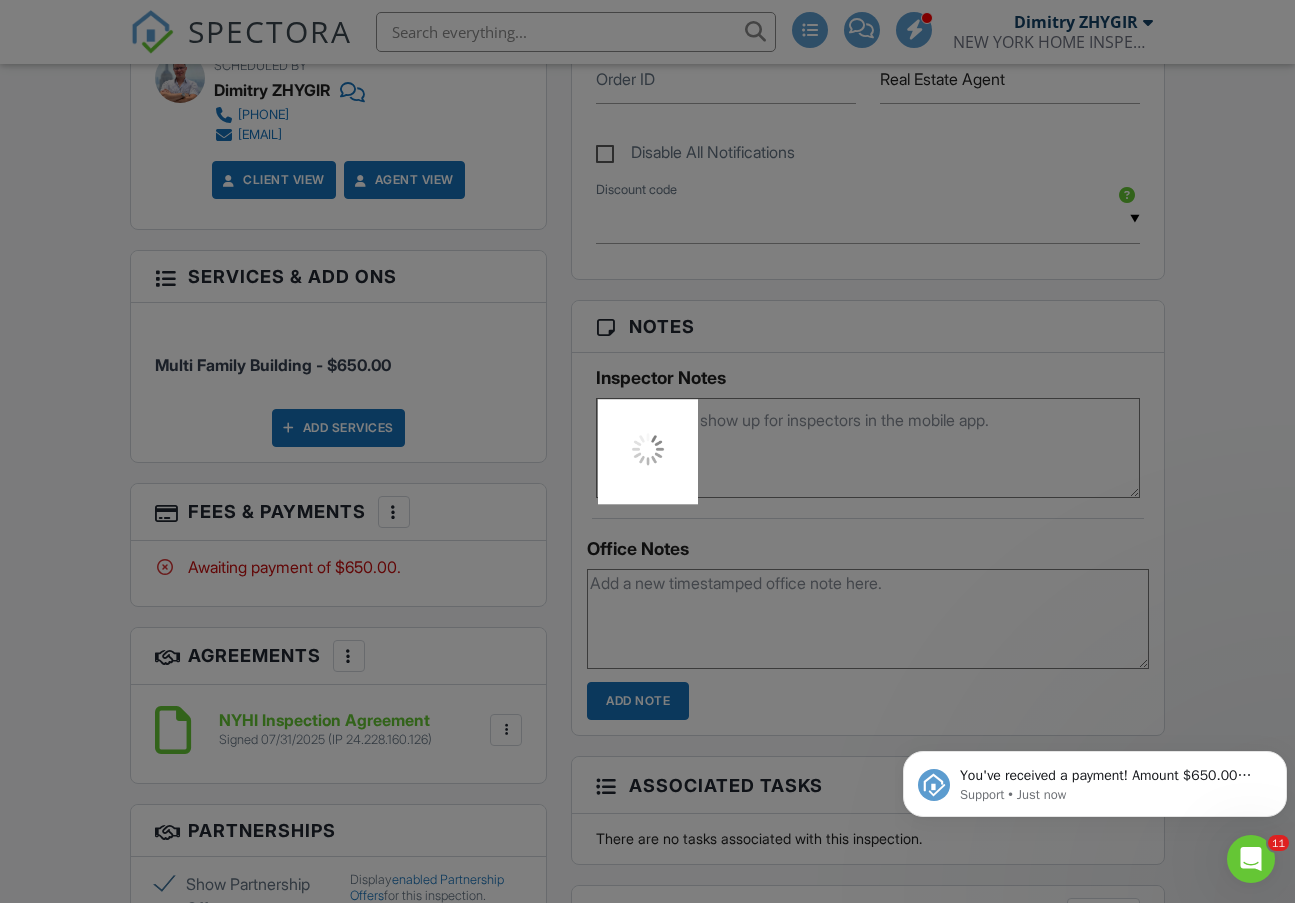 scroll, scrollTop: 0, scrollLeft: 0, axis: both 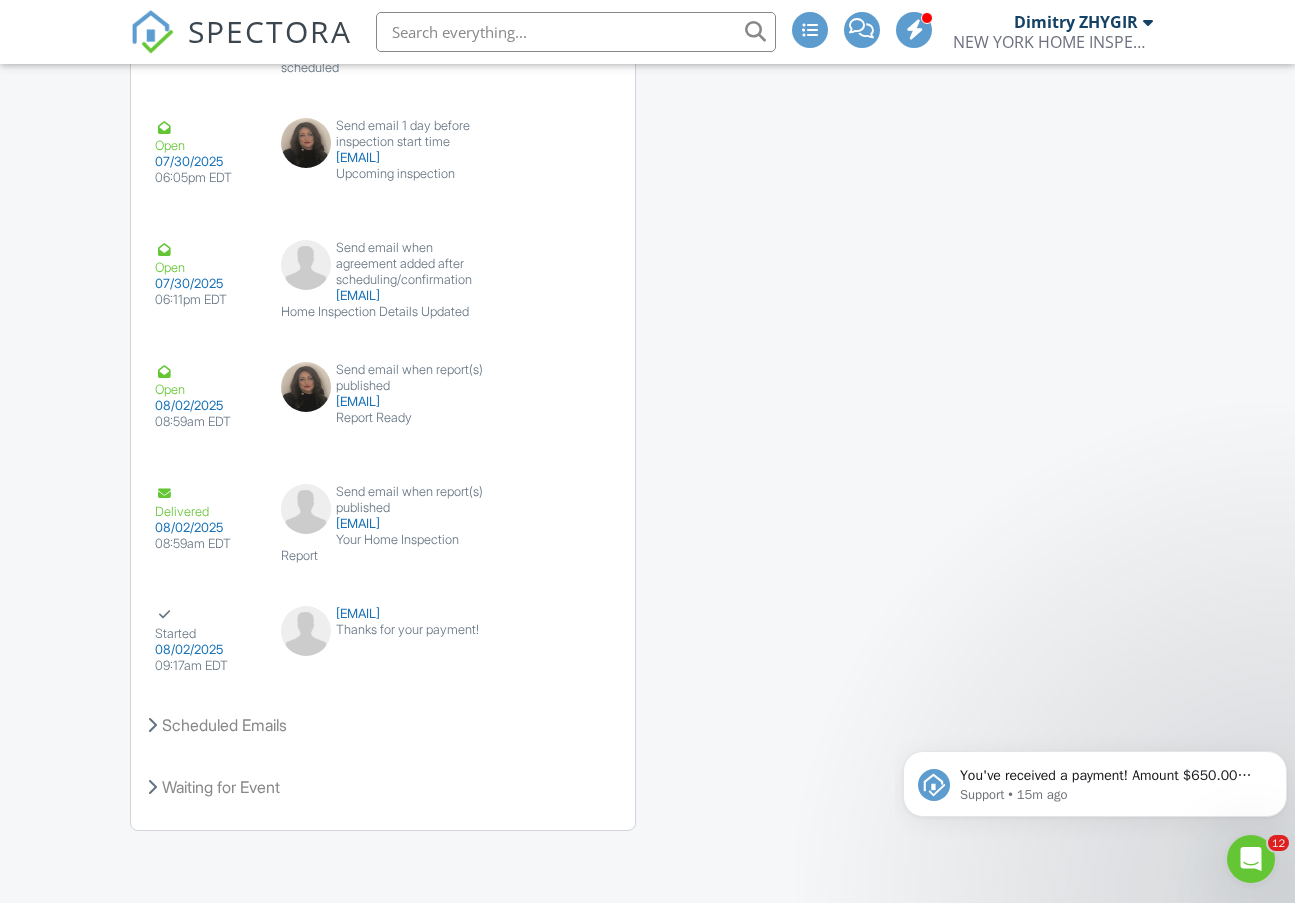 click at bounding box center [576, 32] 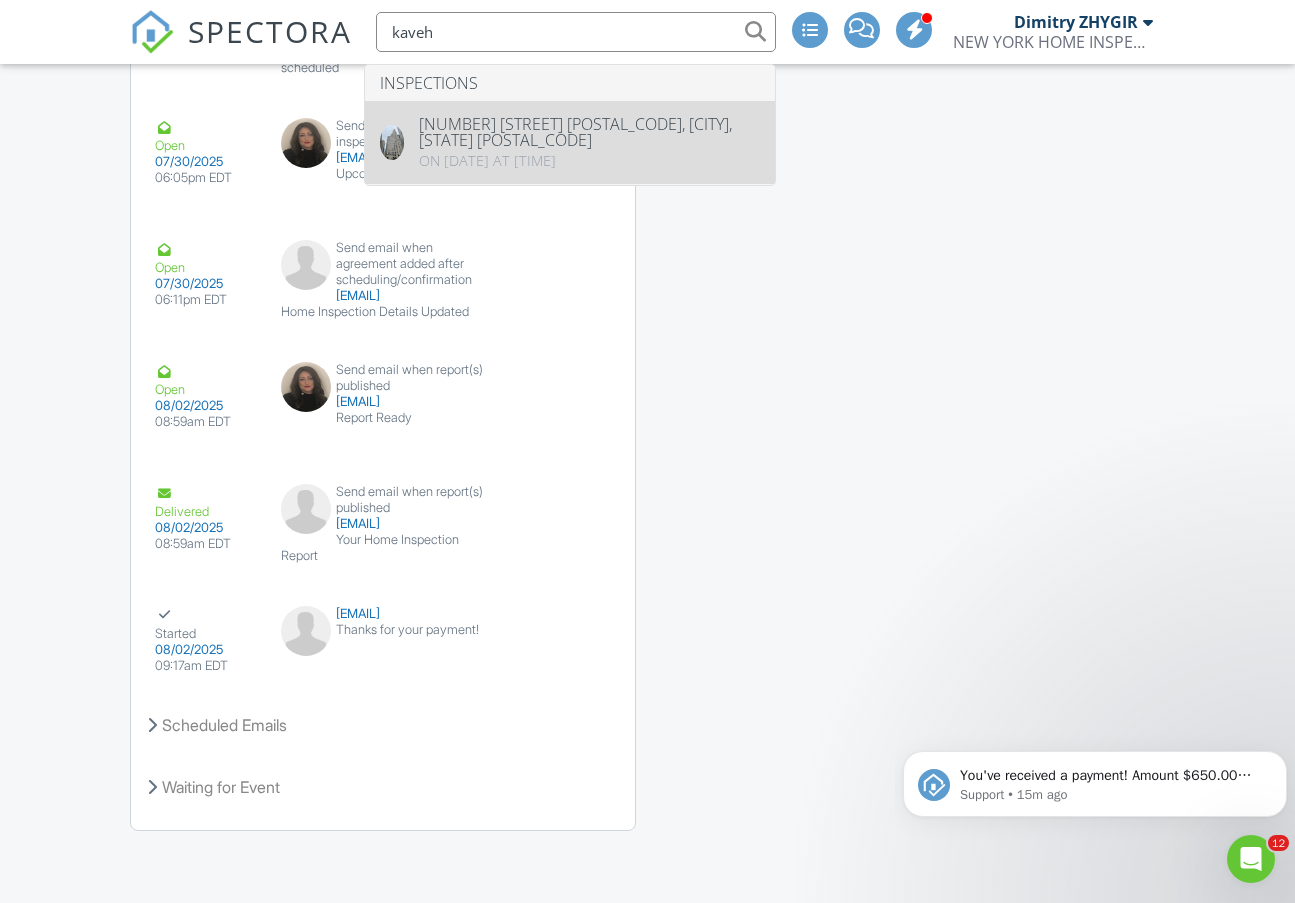 type on "kaveh" 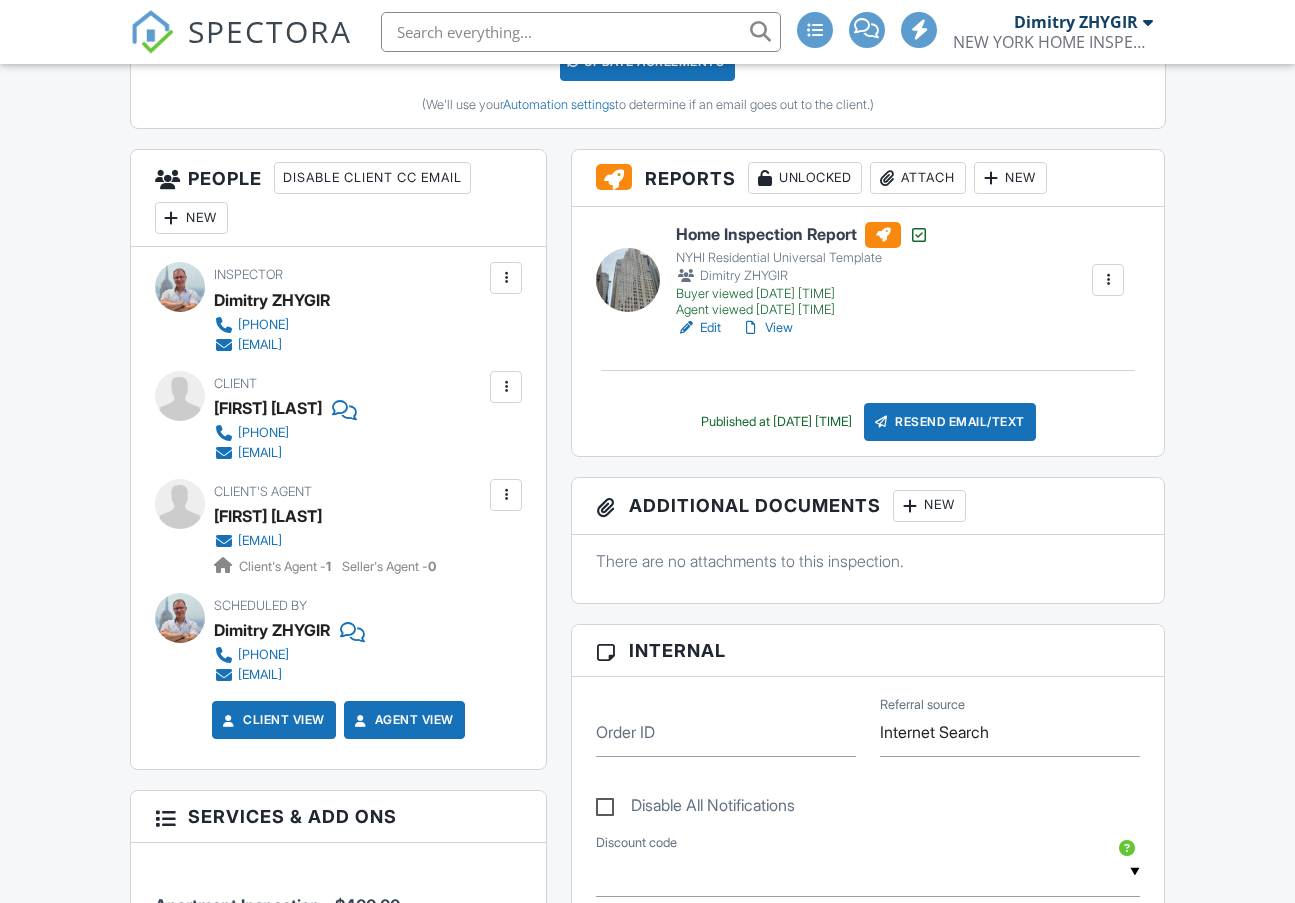 scroll, scrollTop: 667, scrollLeft: 0, axis: vertical 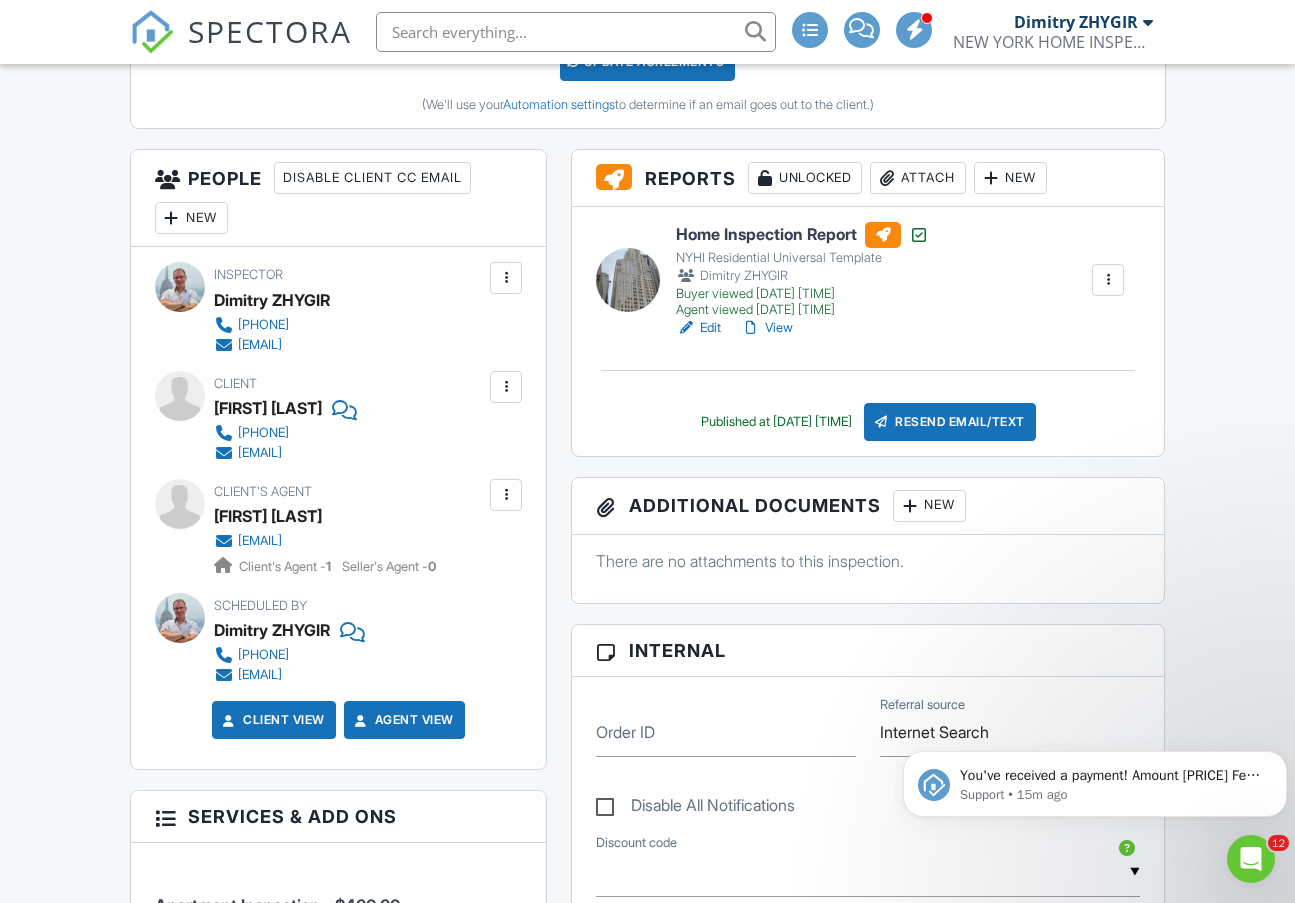 click on "View" at bounding box center [767, 328] 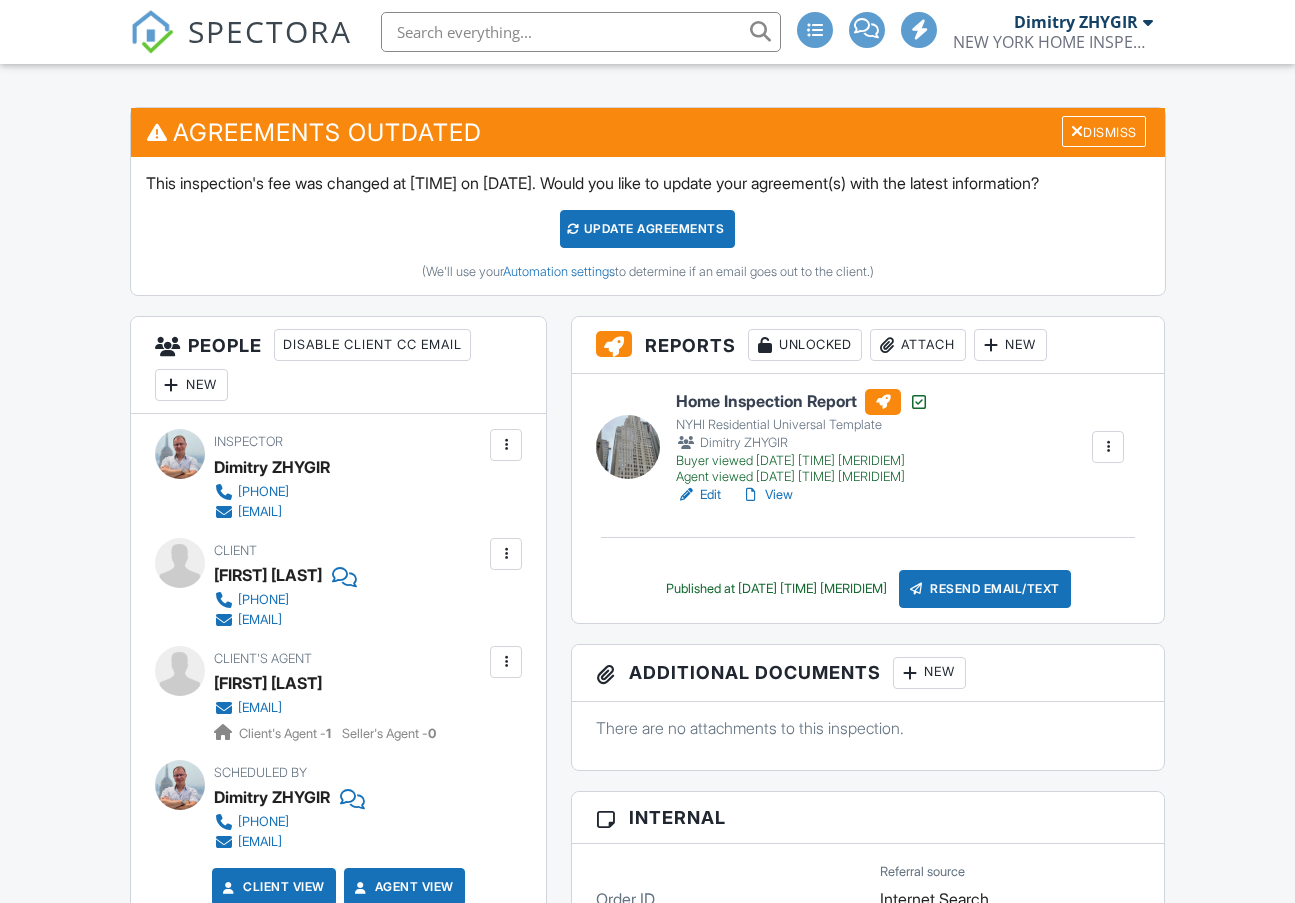 scroll, scrollTop: 1000, scrollLeft: 0, axis: vertical 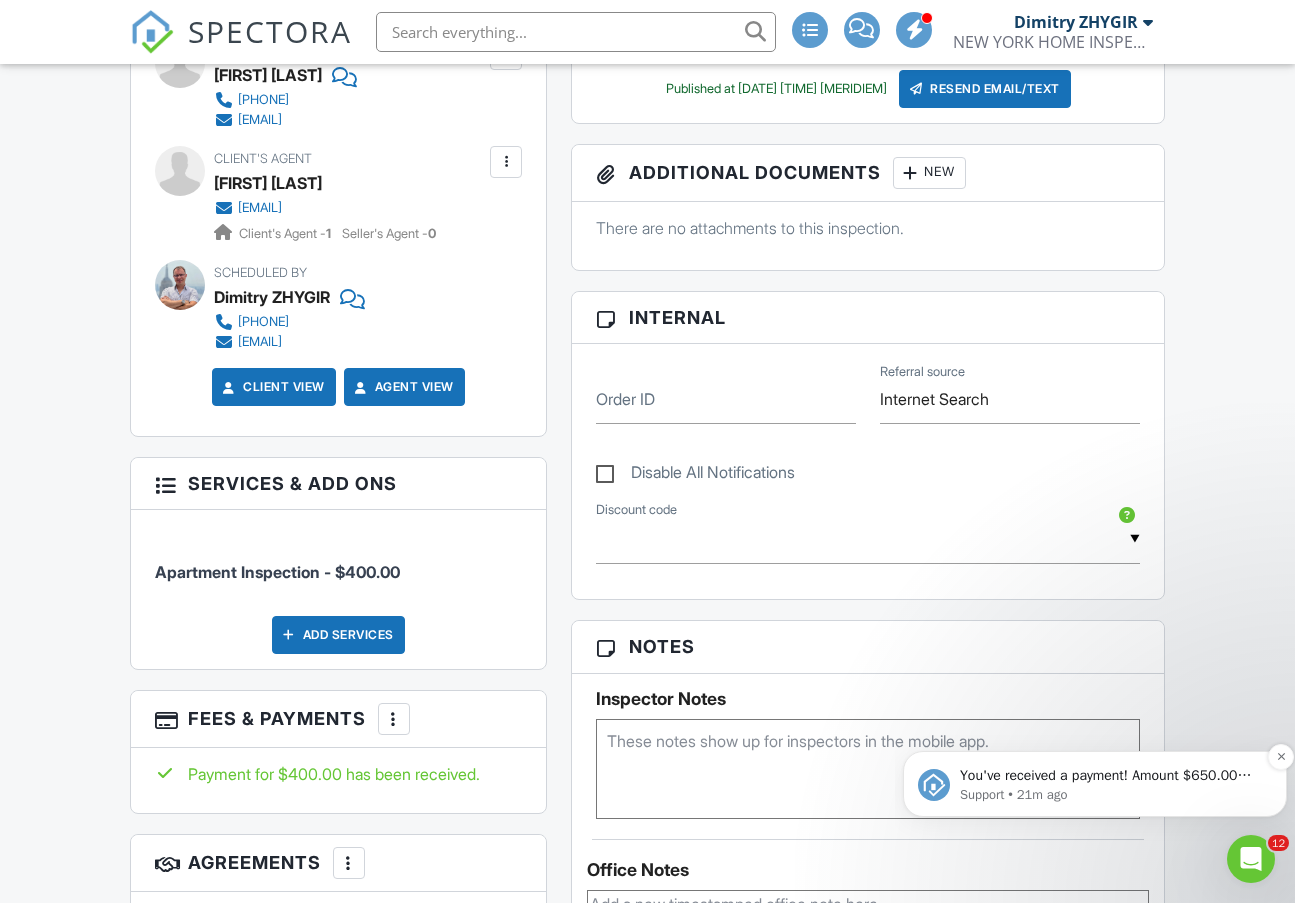 click on "You've received a payment!  Amount  $650.00  Fee  $0.00  Net  $650.00  Transaction #    Inspection  [NUMBER] [STREET], [CITY], [STATE] [POSTAL_CODE]" at bounding box center [1111, 776] 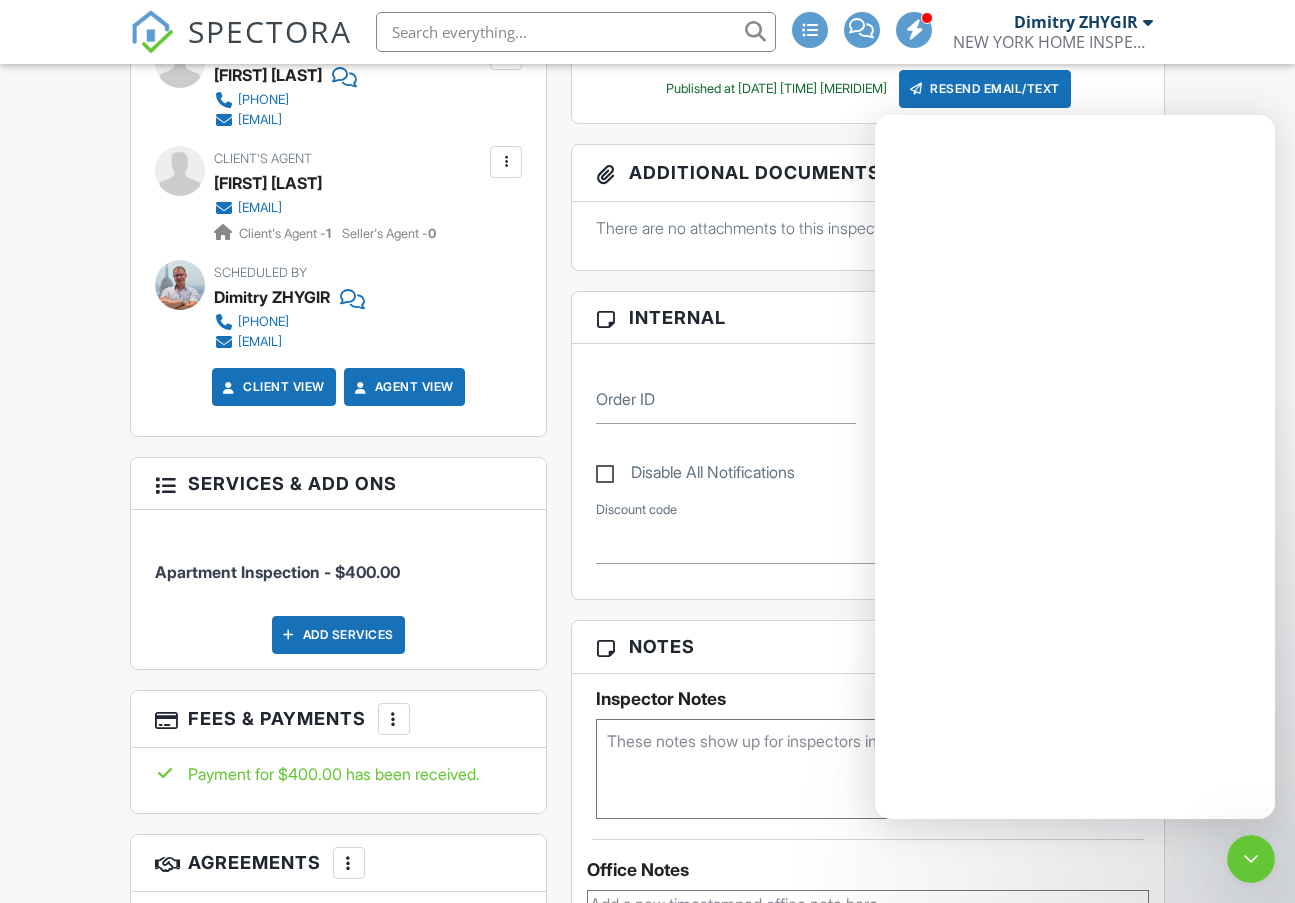 scroll, scrollTop: 0, scrollLeft: 0, axis: both 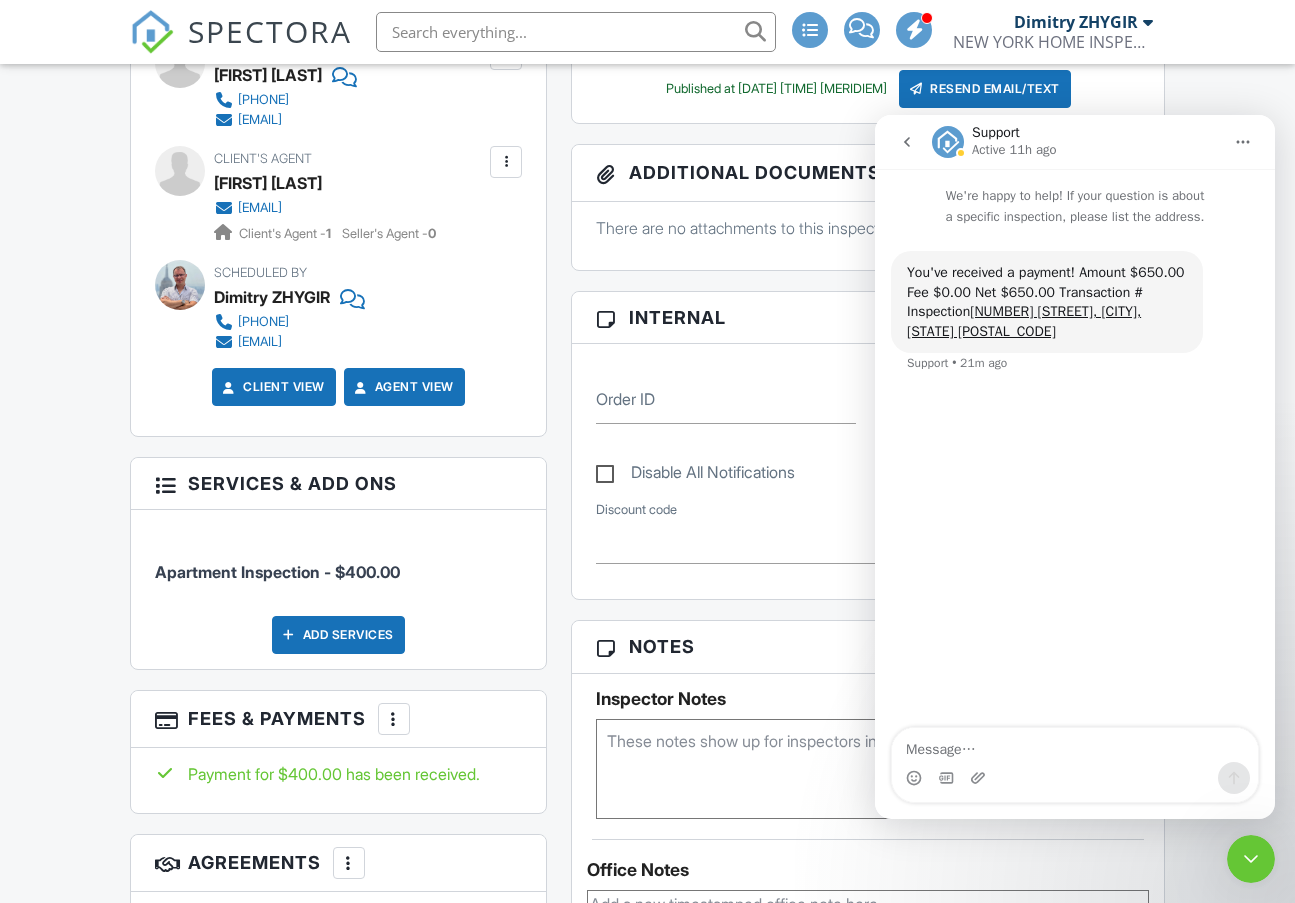 click 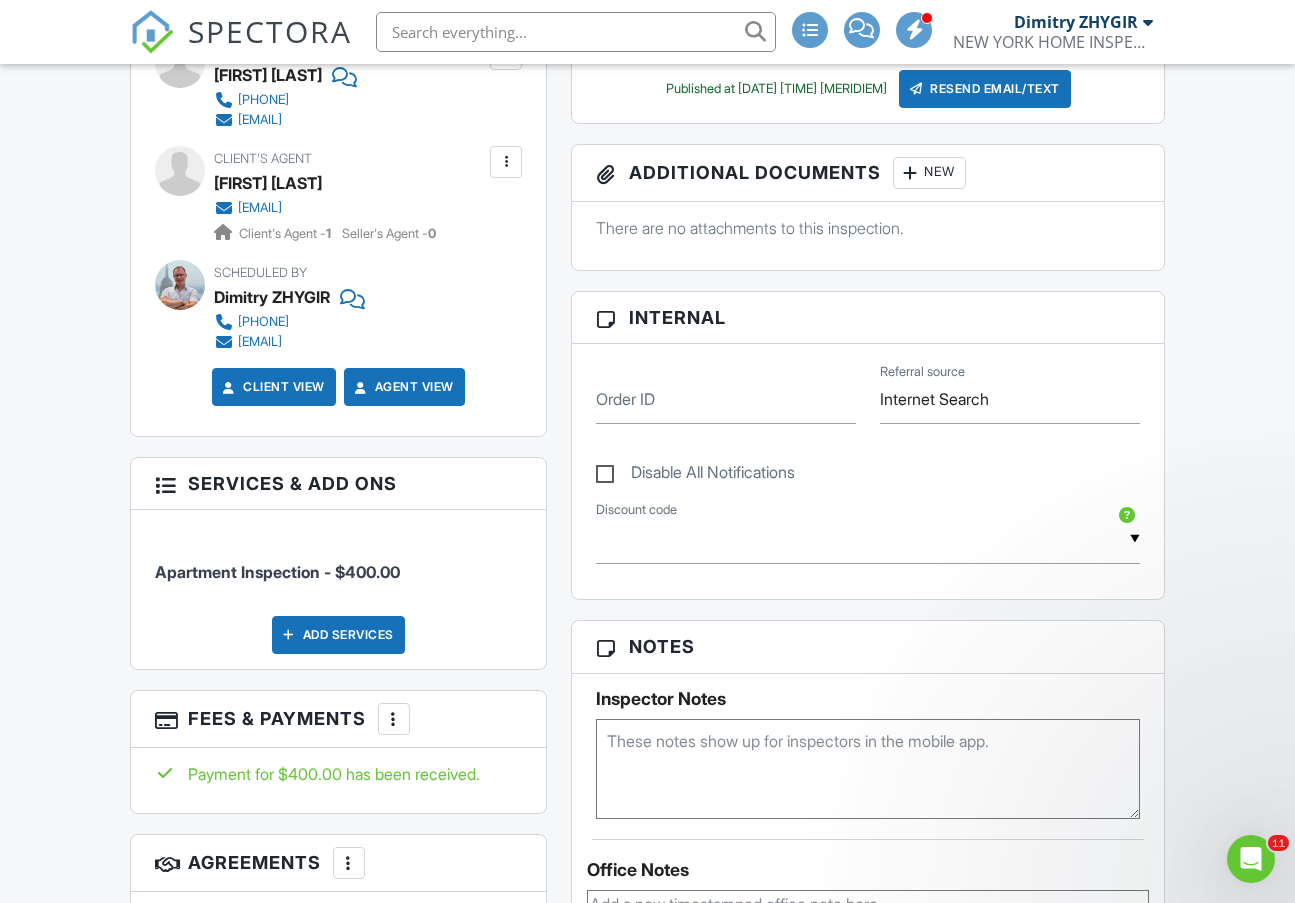 scroll, scrollTop: 0, scrollLeft: 0, axis: both 